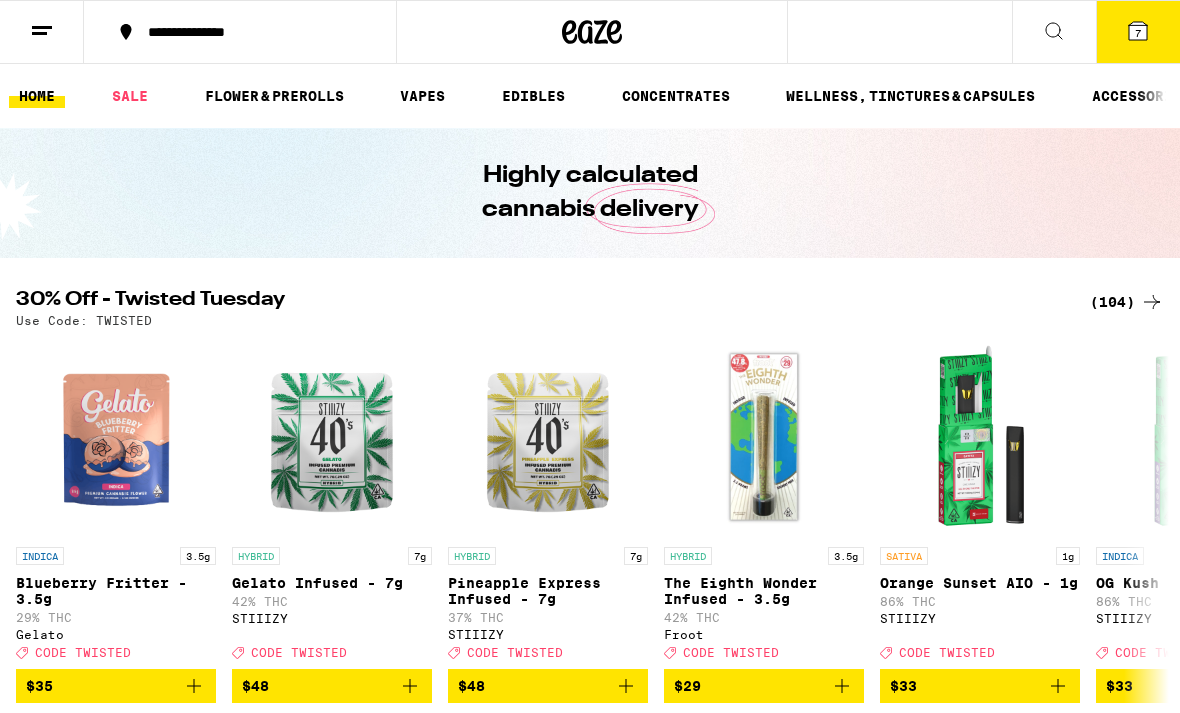 scroll, scrollTop: 697, scrollLeft: 0, axis: vertical 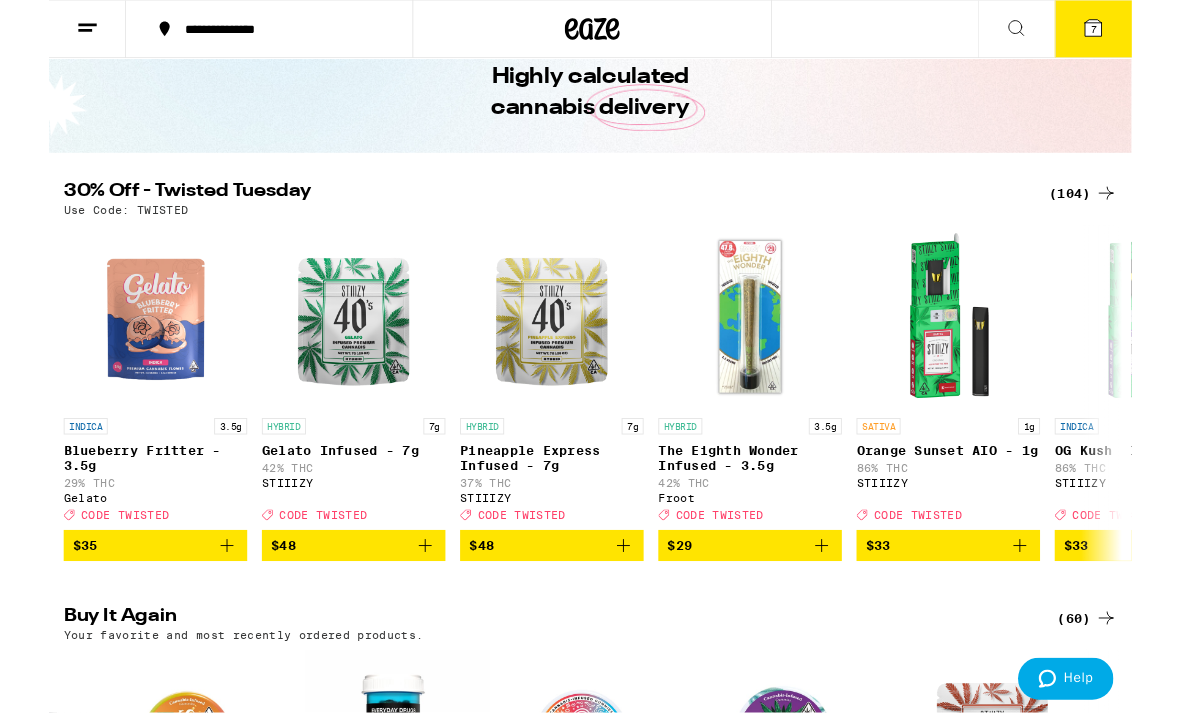 click on "(104)" at bounding box center [1127, 211] 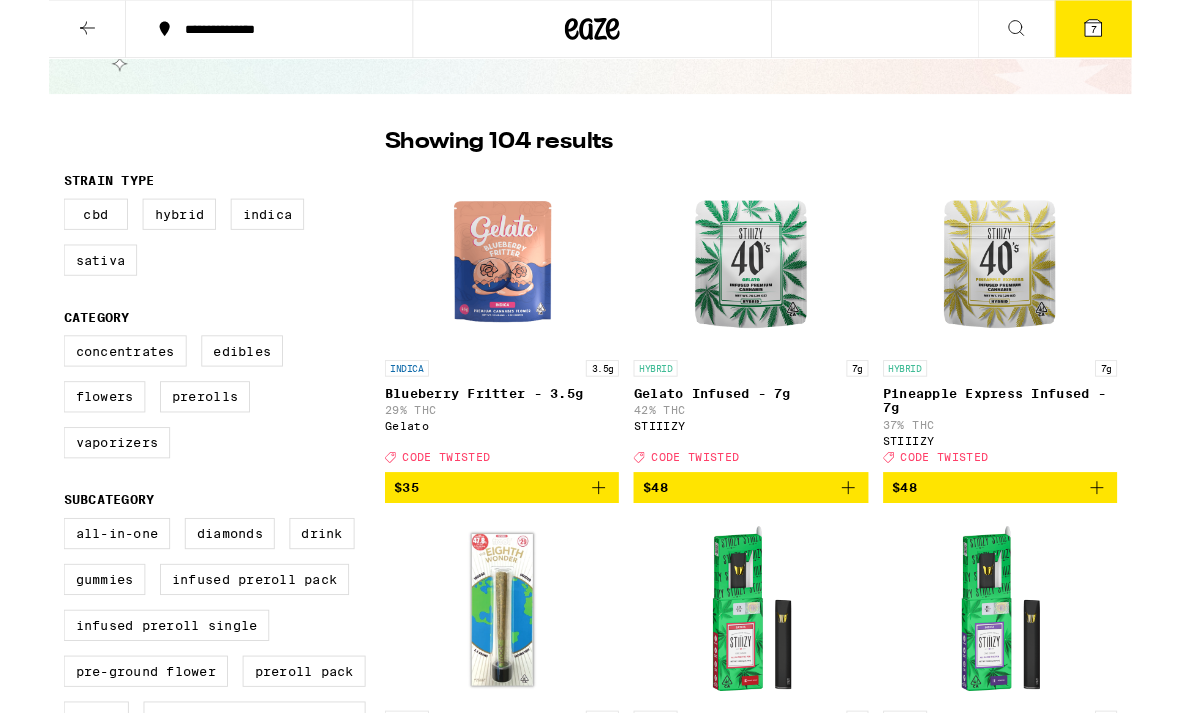 scroll, scrollTop: 0, scrollLeft: 0, axis: both 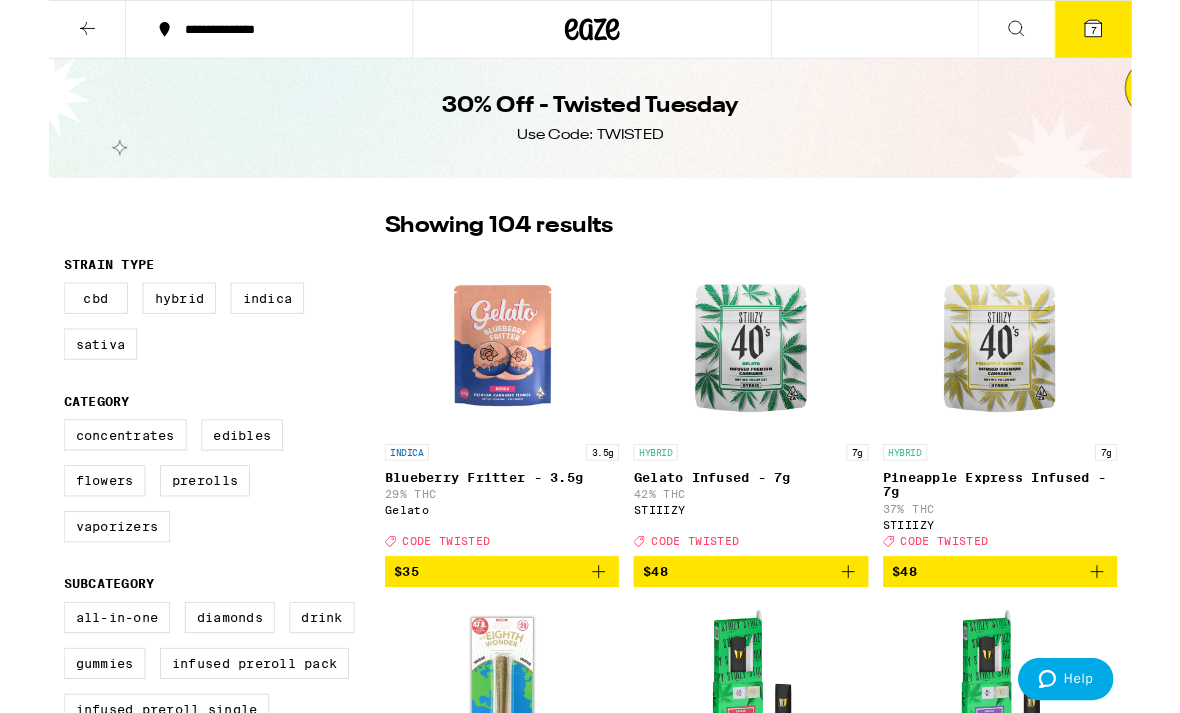 click on "**********" at bounding box center [590, 6911] 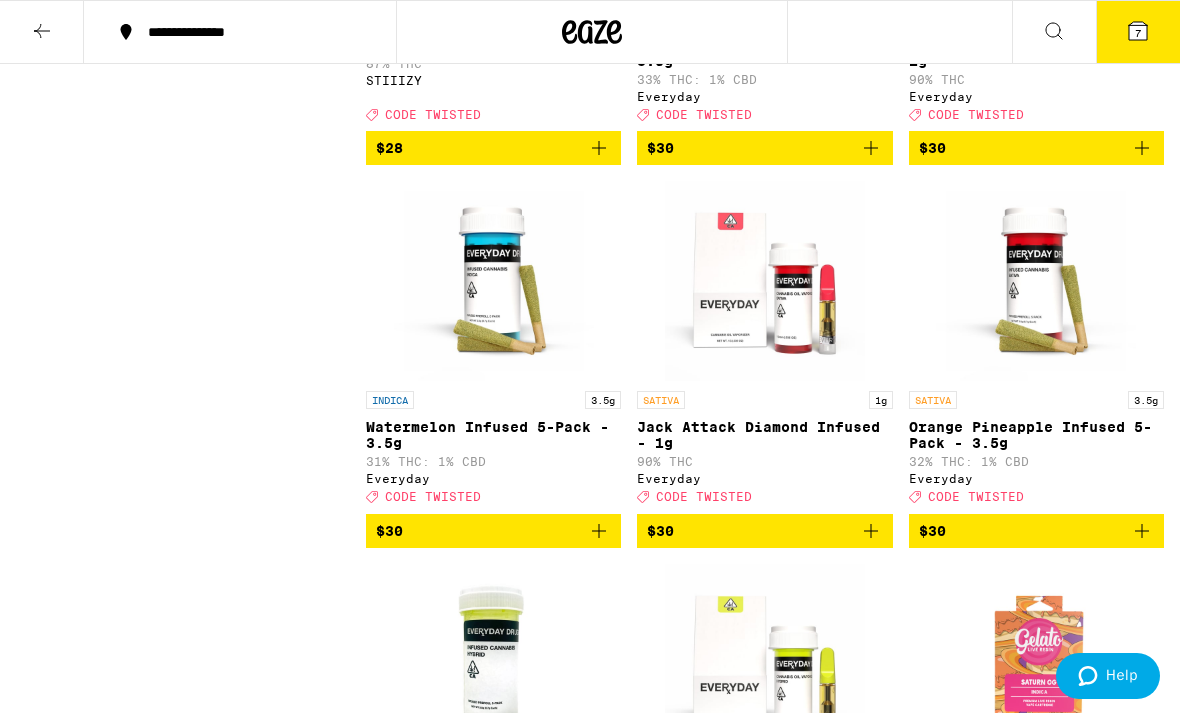 scroll, scrollTop: 7615, scrollLeft: 0, axis: vertical 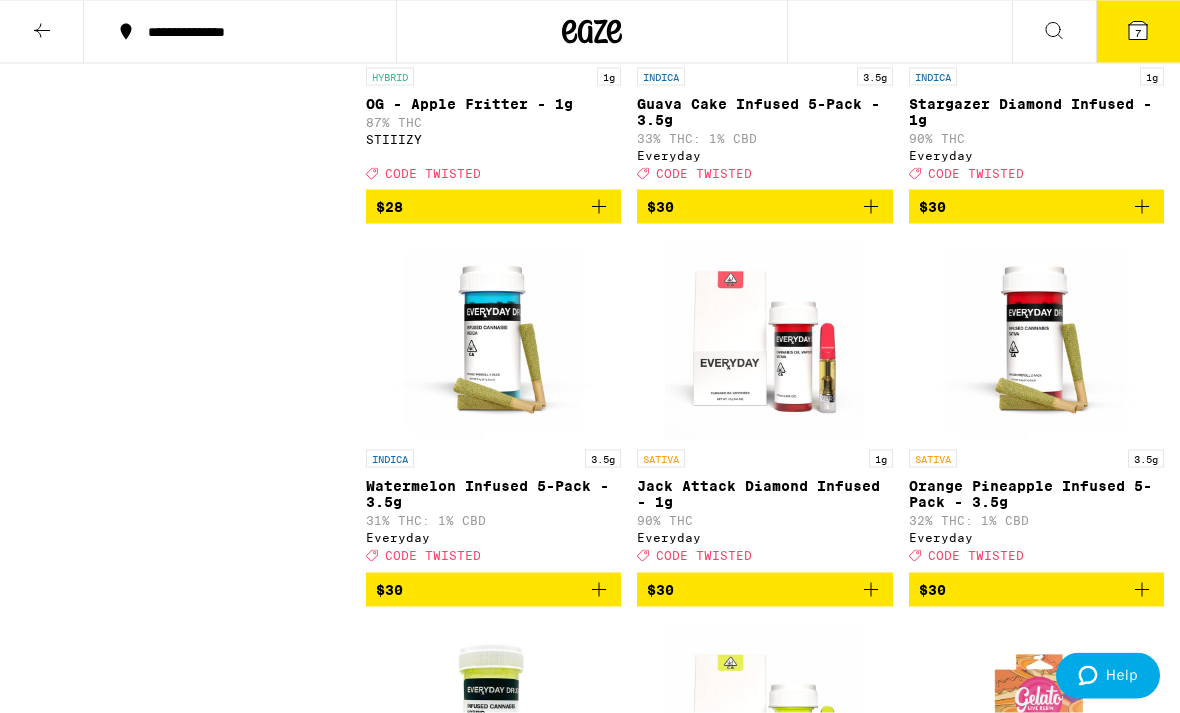 click at bounding box center (42, 32) 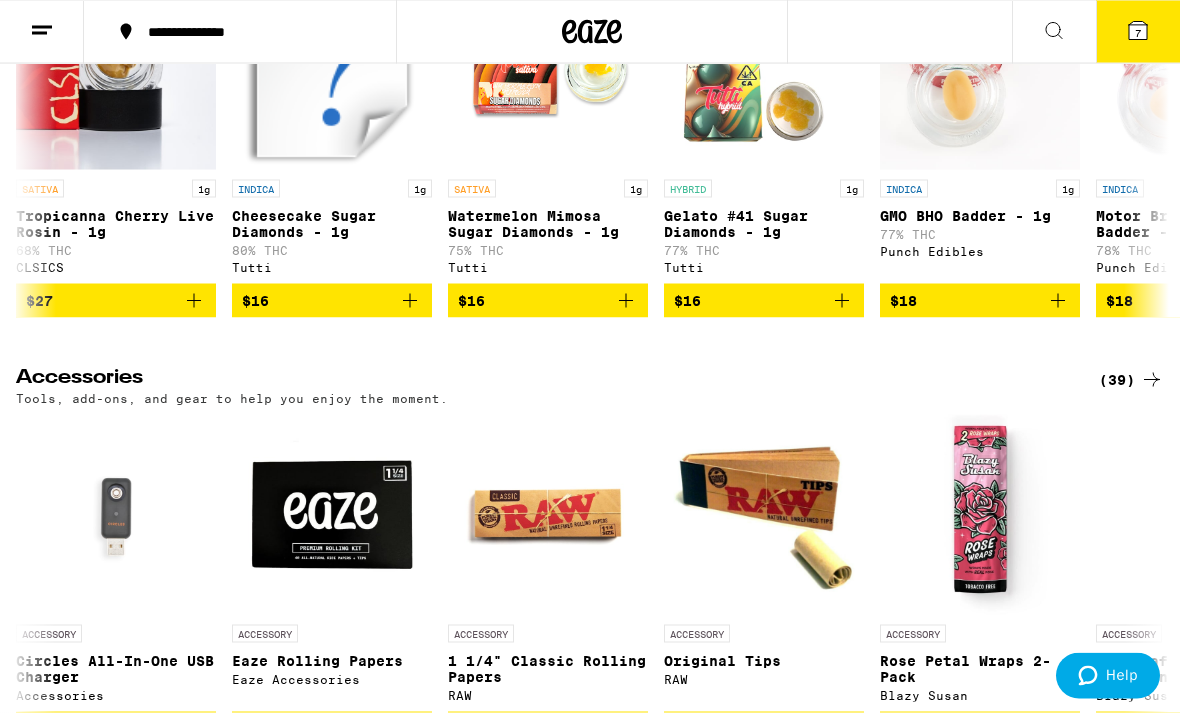 scroll, scrollTop: 46, scrollLeft: 0, axis: vertical 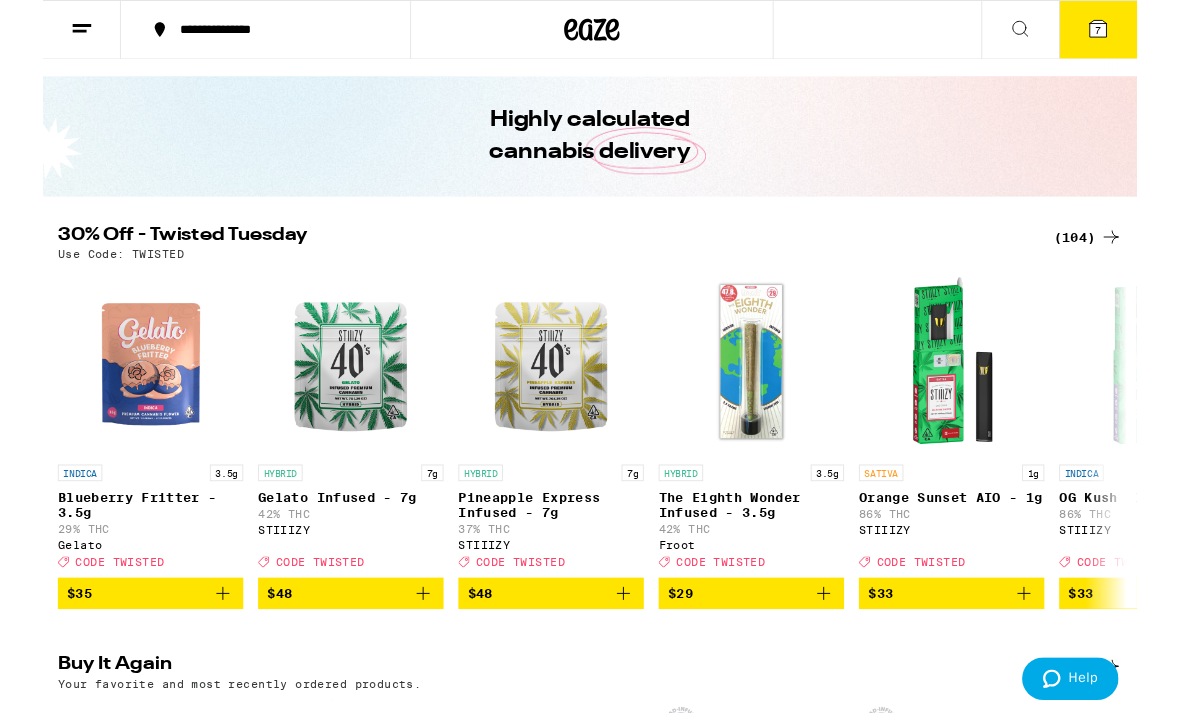 click 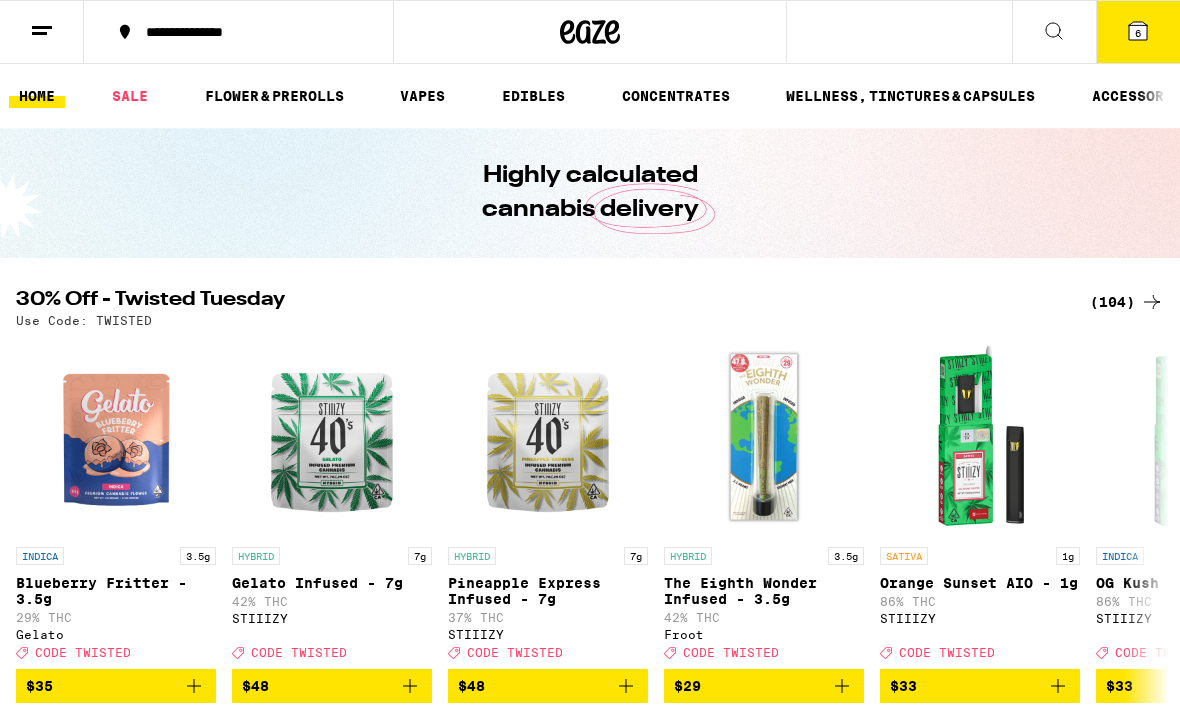 scroll, scrollTop: 792, scrollLeft: 0, axis: vertical 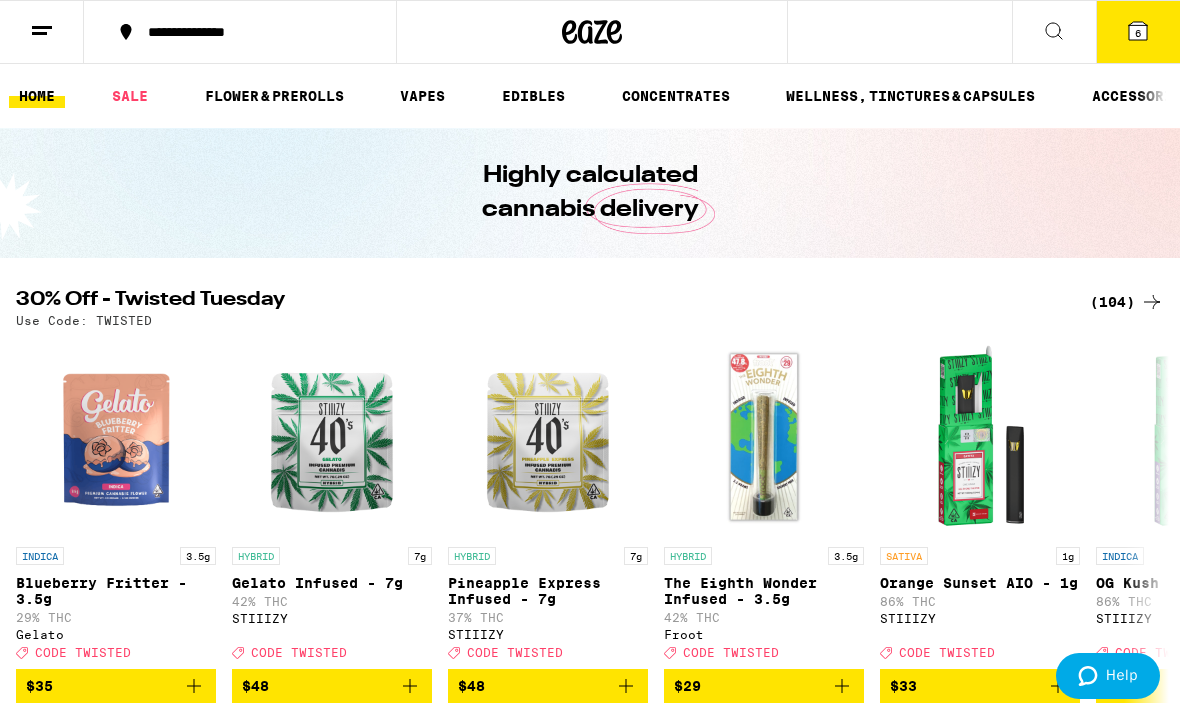 click on "(104)" at bounding box center (1127, 302) 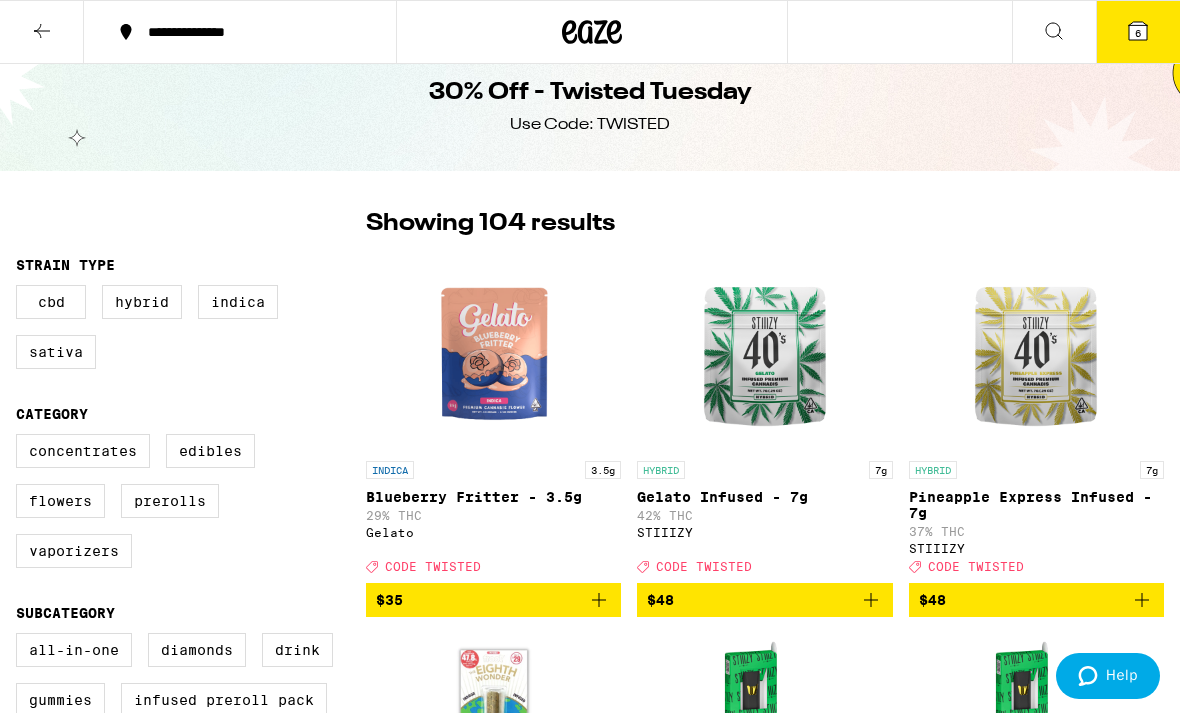 scroll, scrollTop: 0, scrollLeft: 0, axis: both 